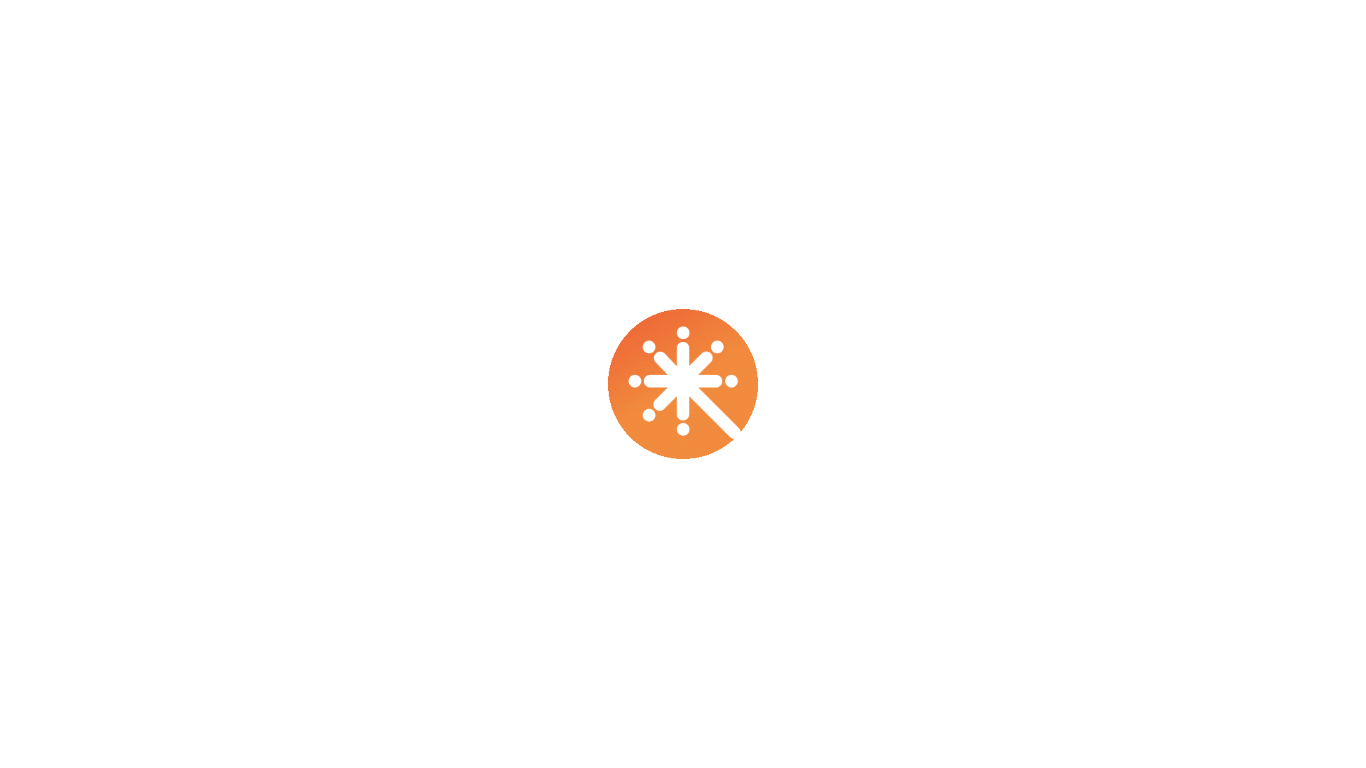 scroll, scrollTop: 0, scrollLeft: 0, axis: both 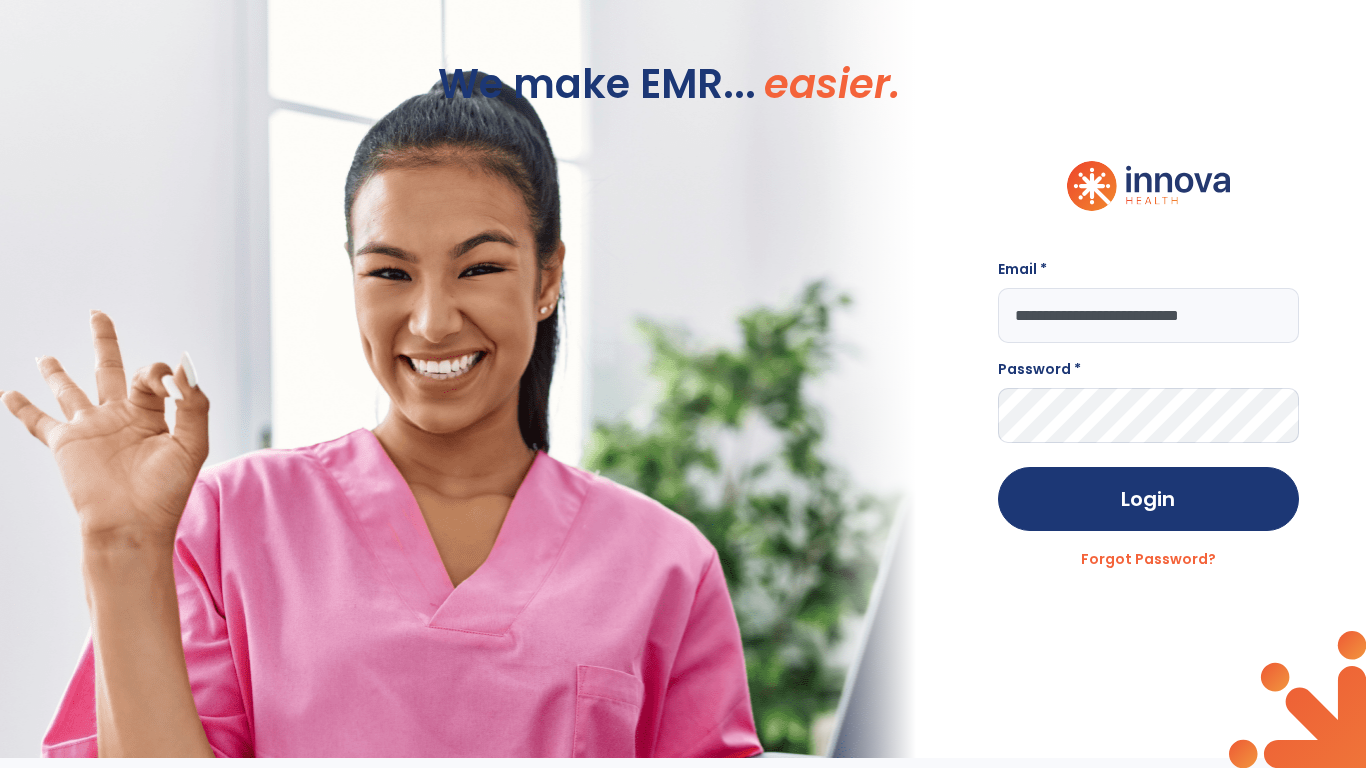 type on "**********" 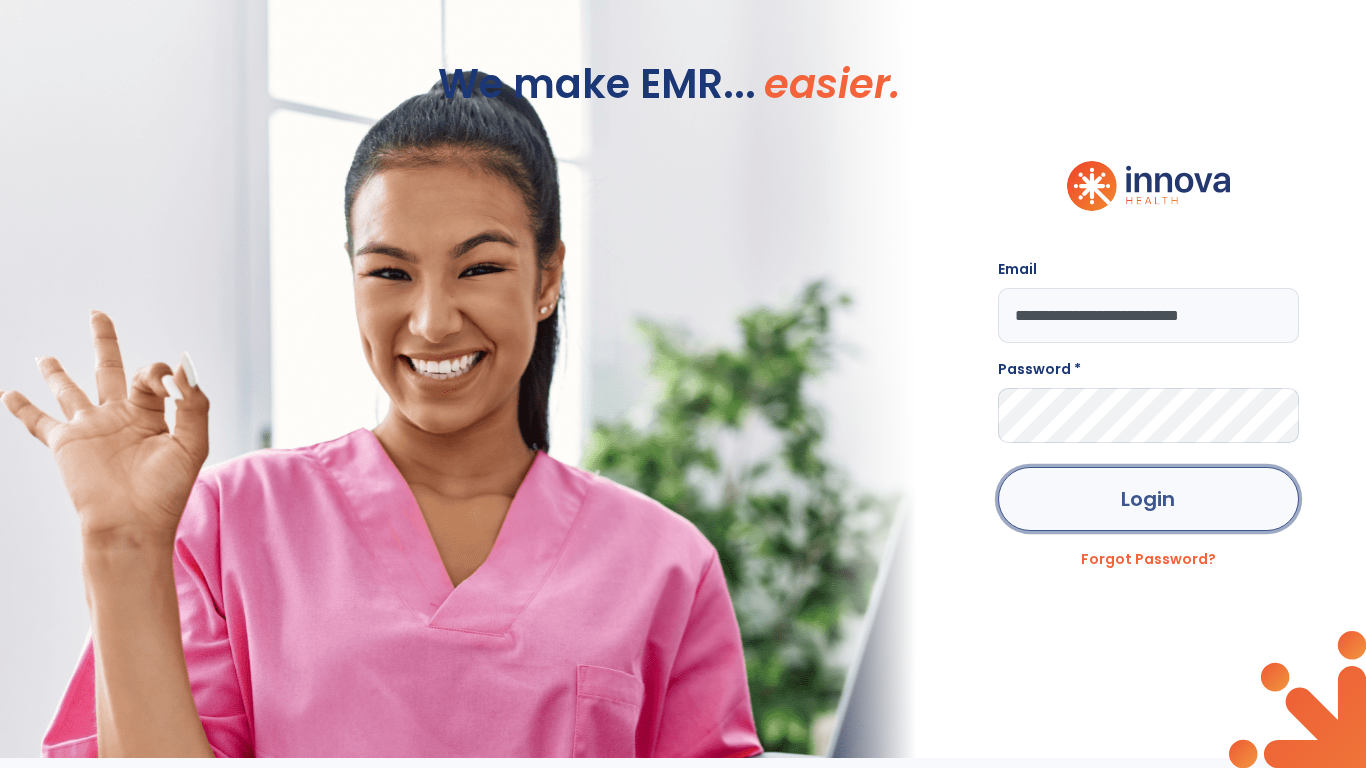 click on "Login" 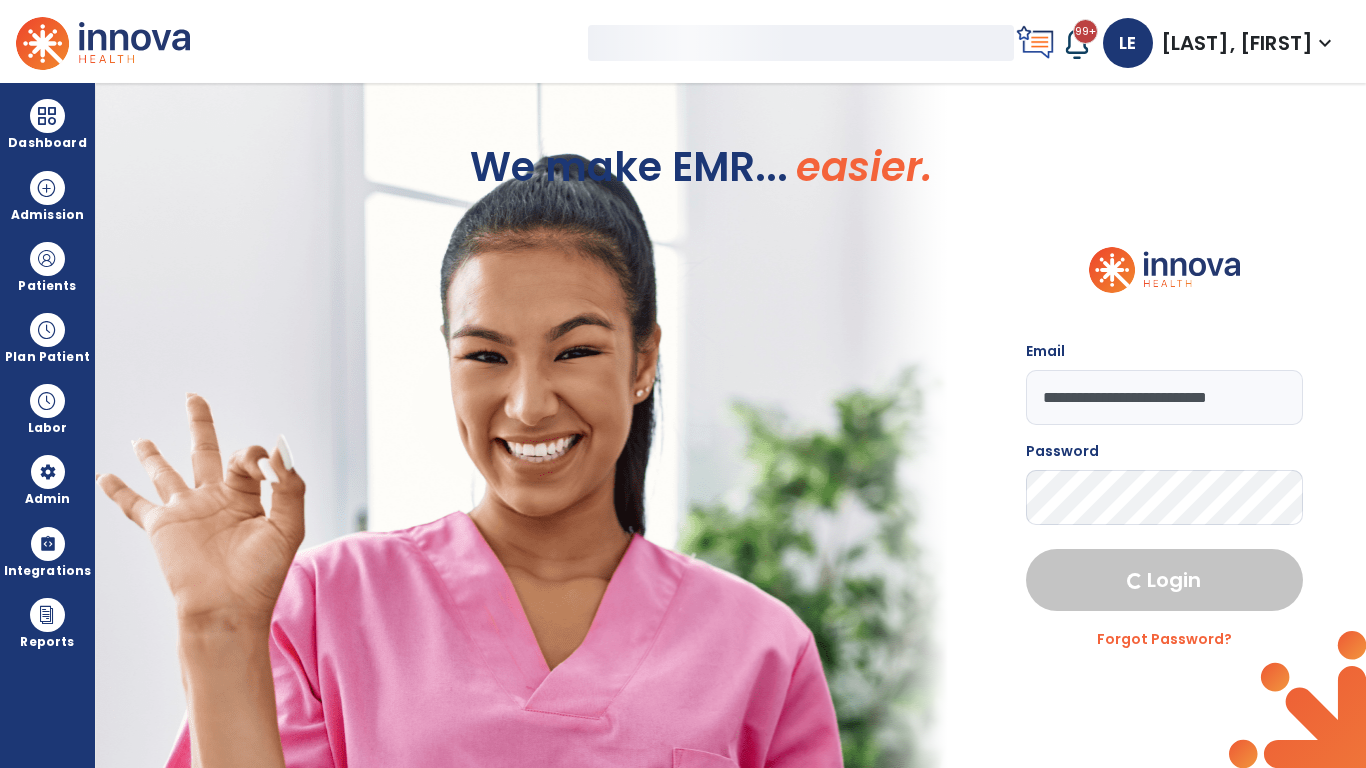 select on "***" 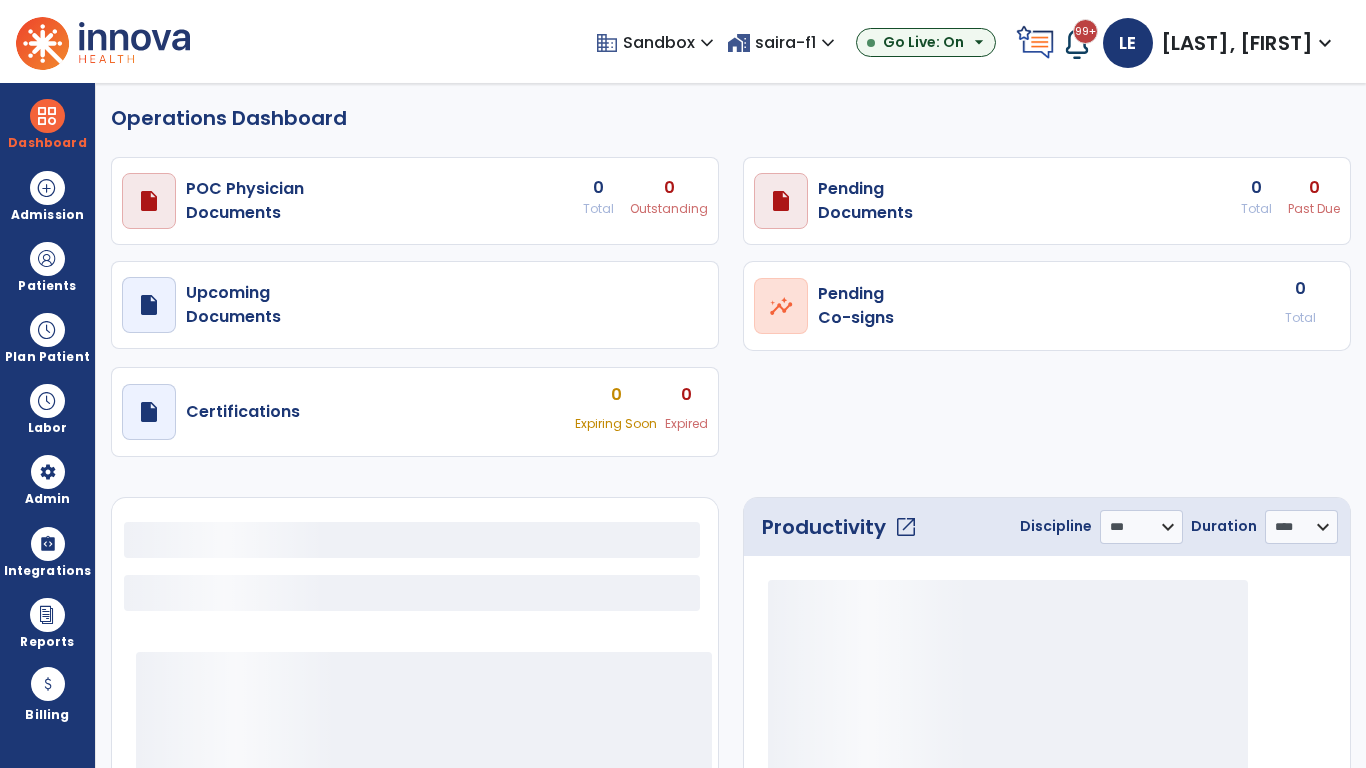 select on "***" 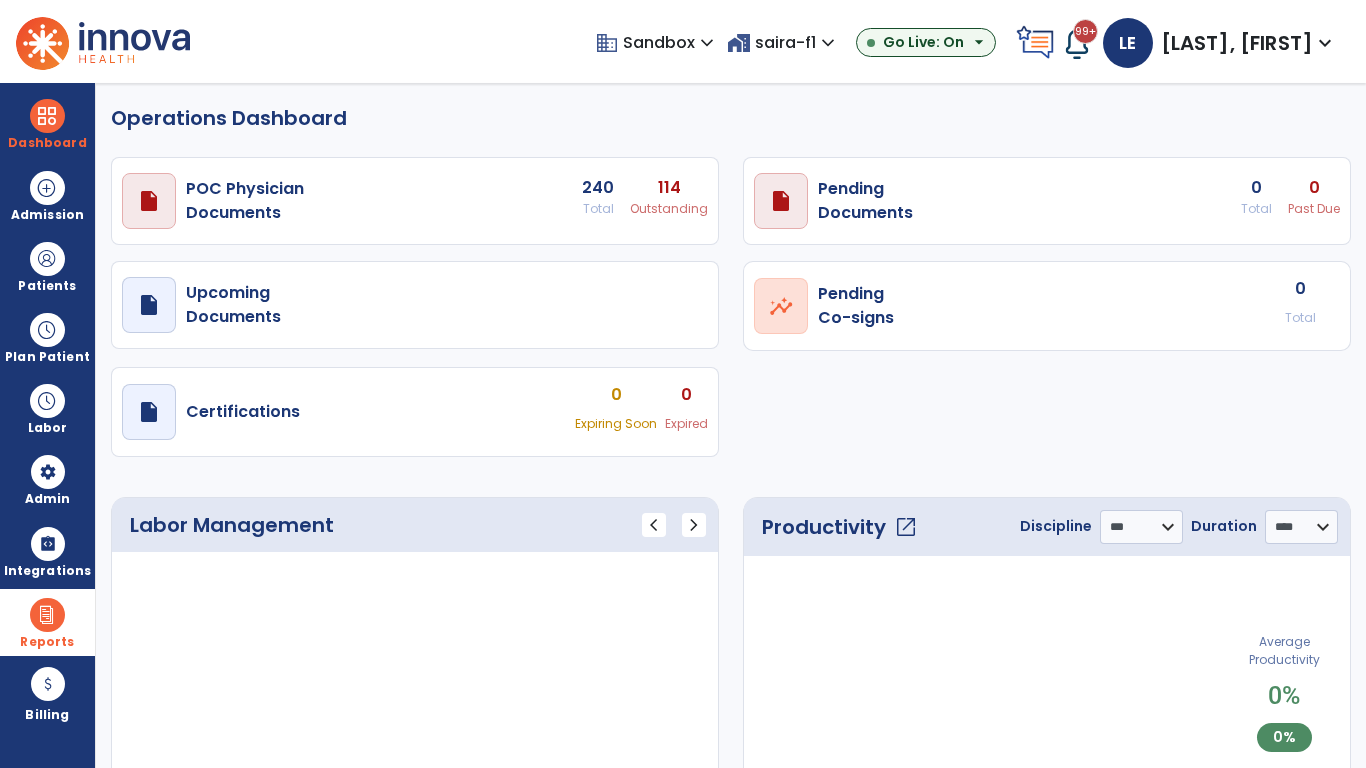 click at bounding box center [47, 615] 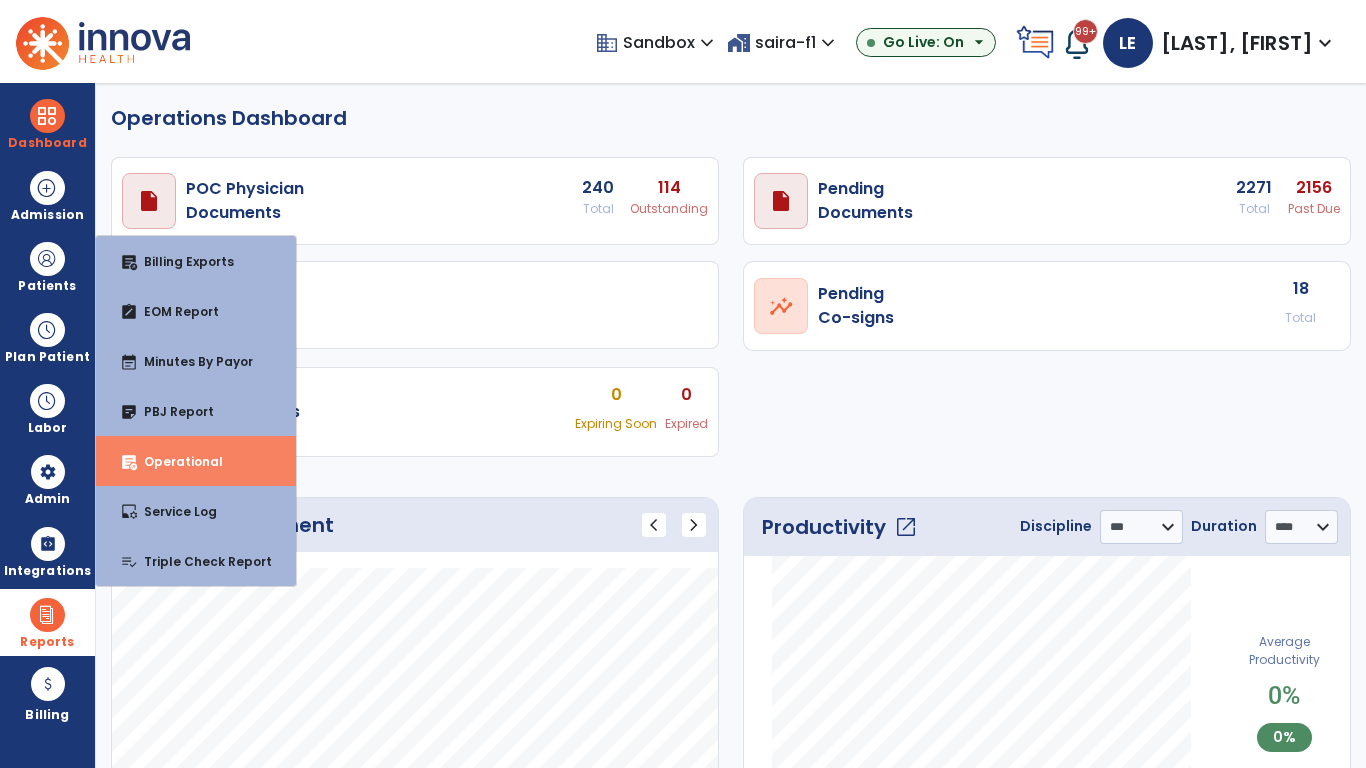 click on "Operational" at bounding box center (175, 461) 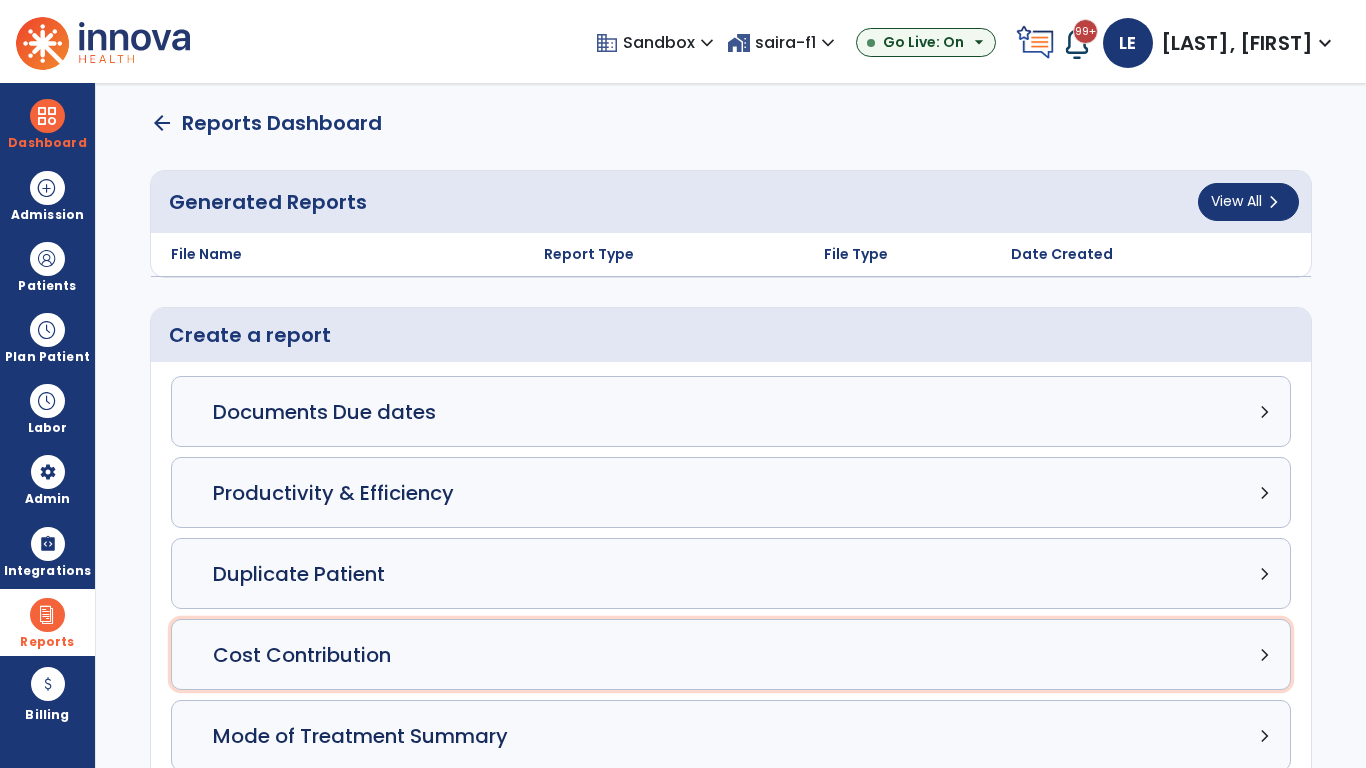click on "Cost Contribution chevron_right" 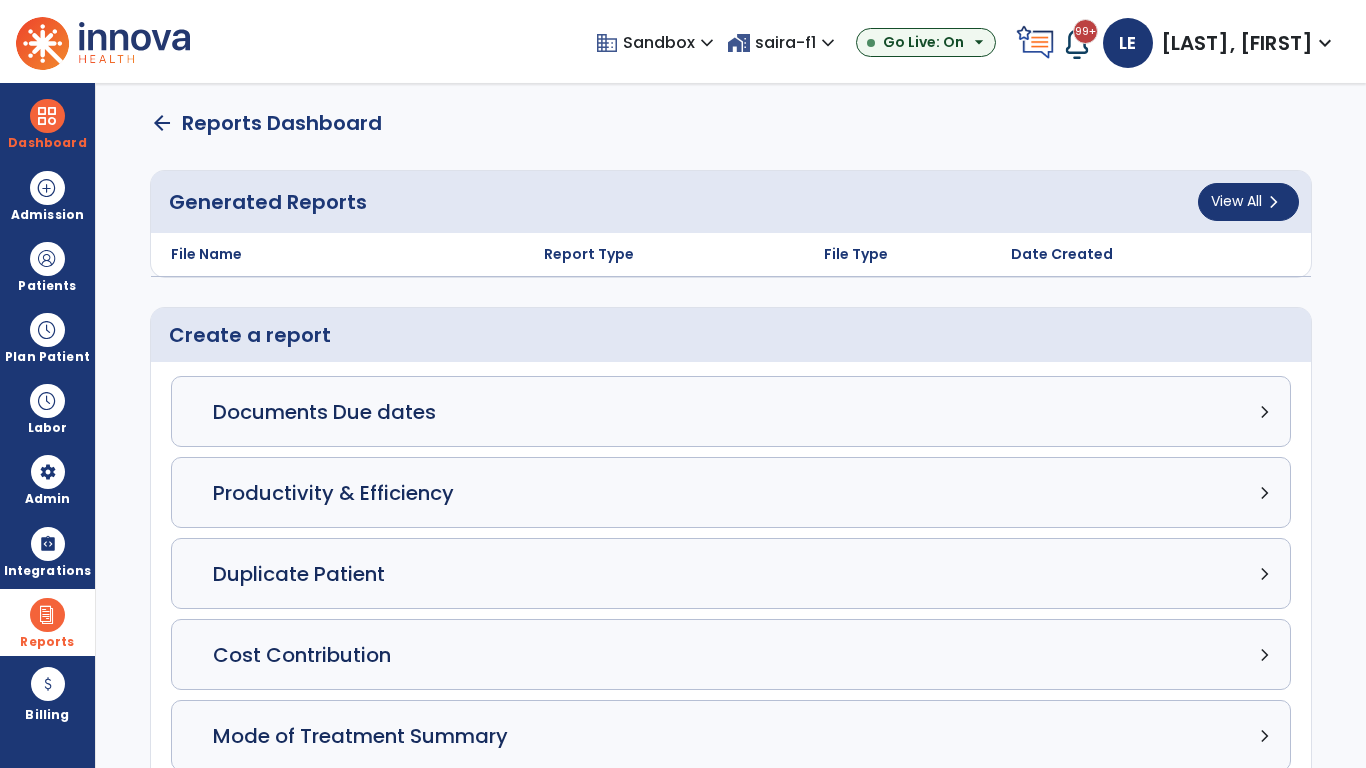 select on "*****" 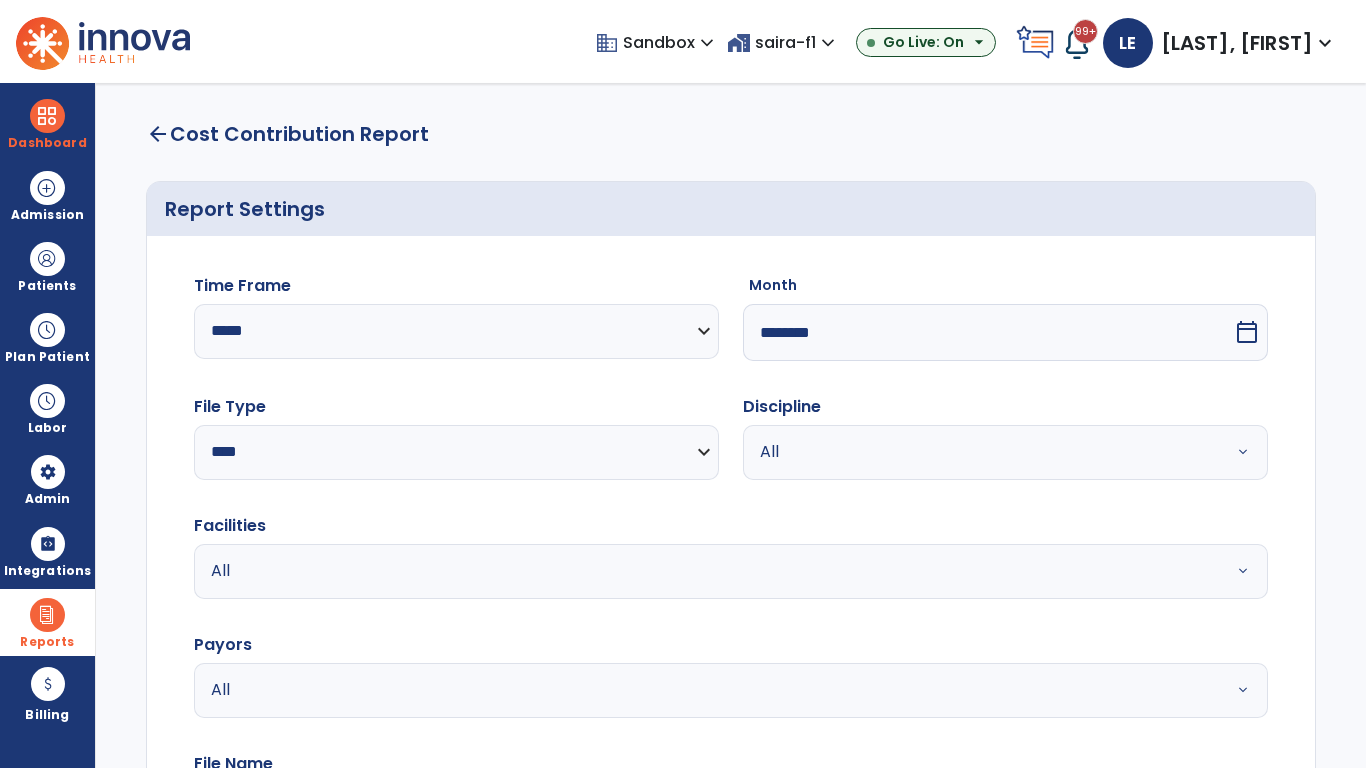 select on "*****" 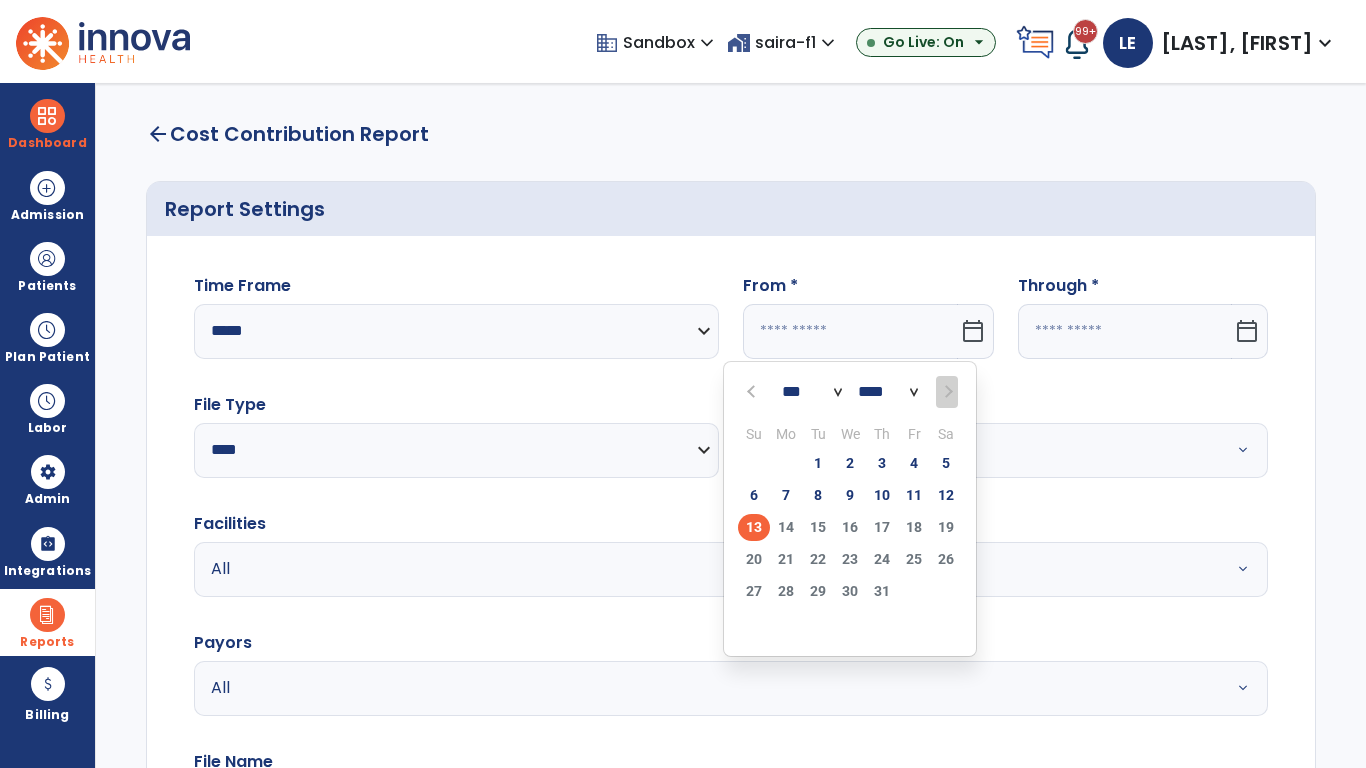 select on "****" 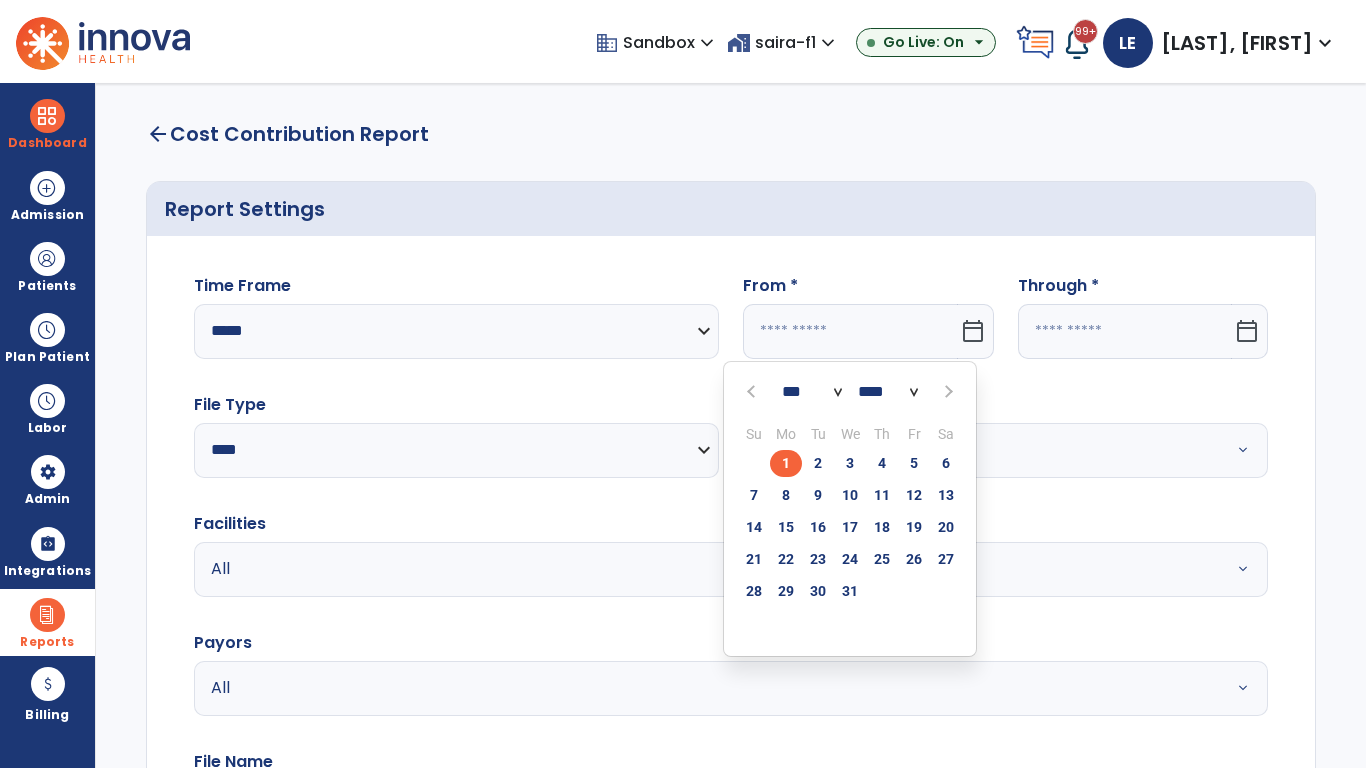 select on "**" 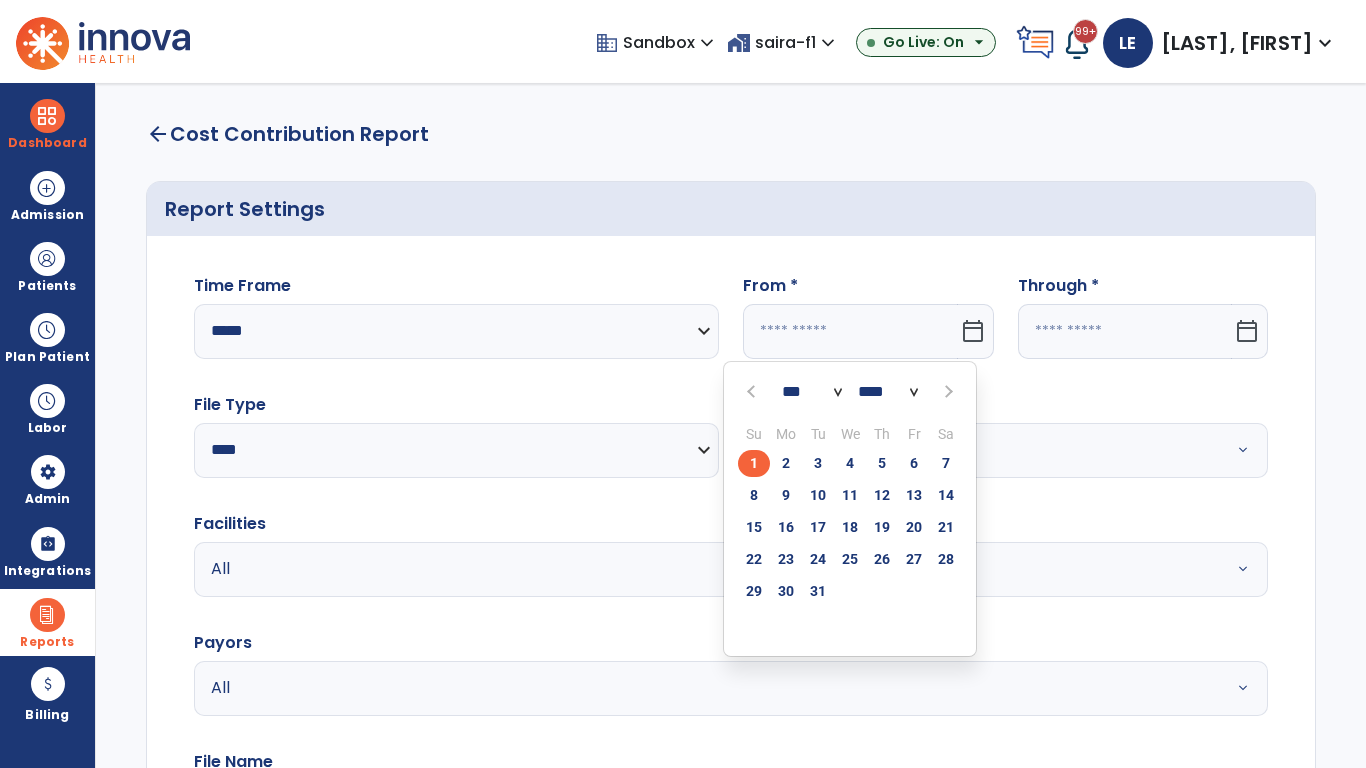 click on "1" 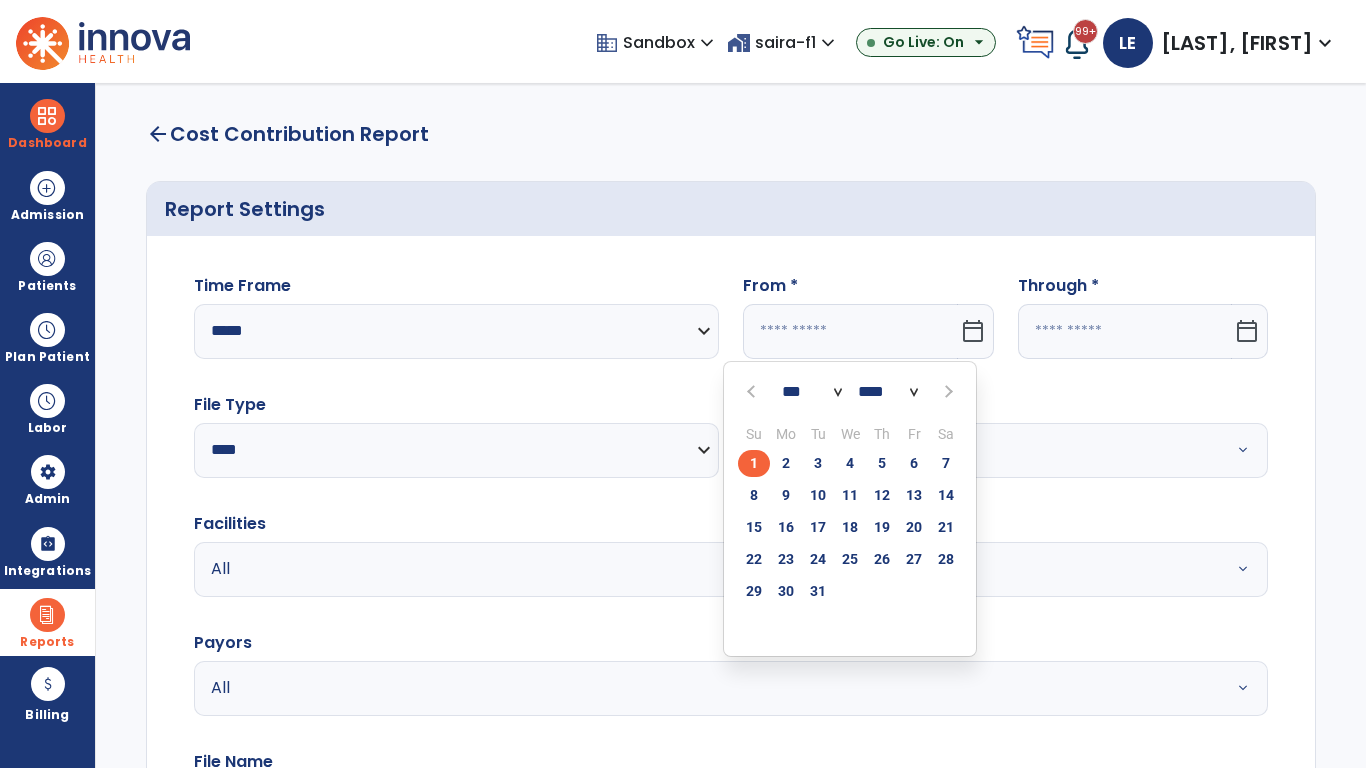 type on "**********" 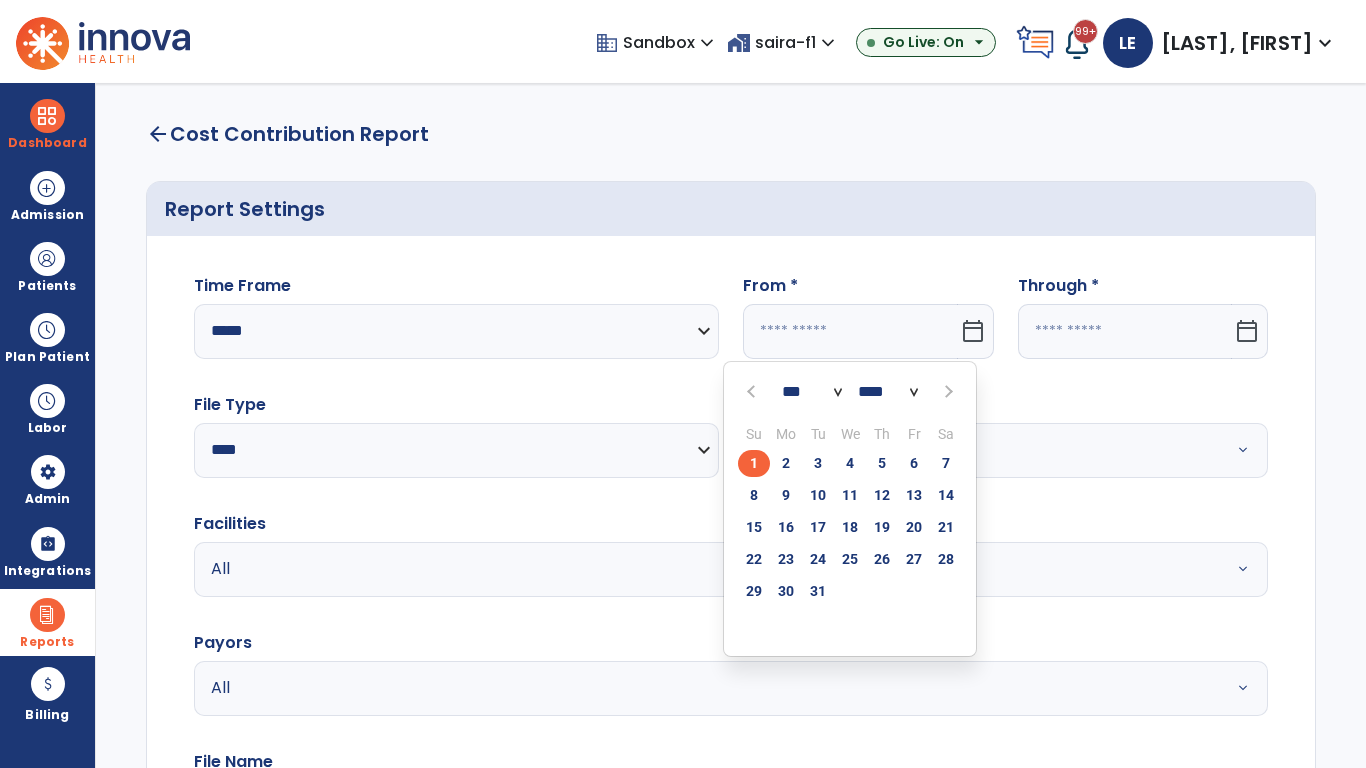type on "*********" 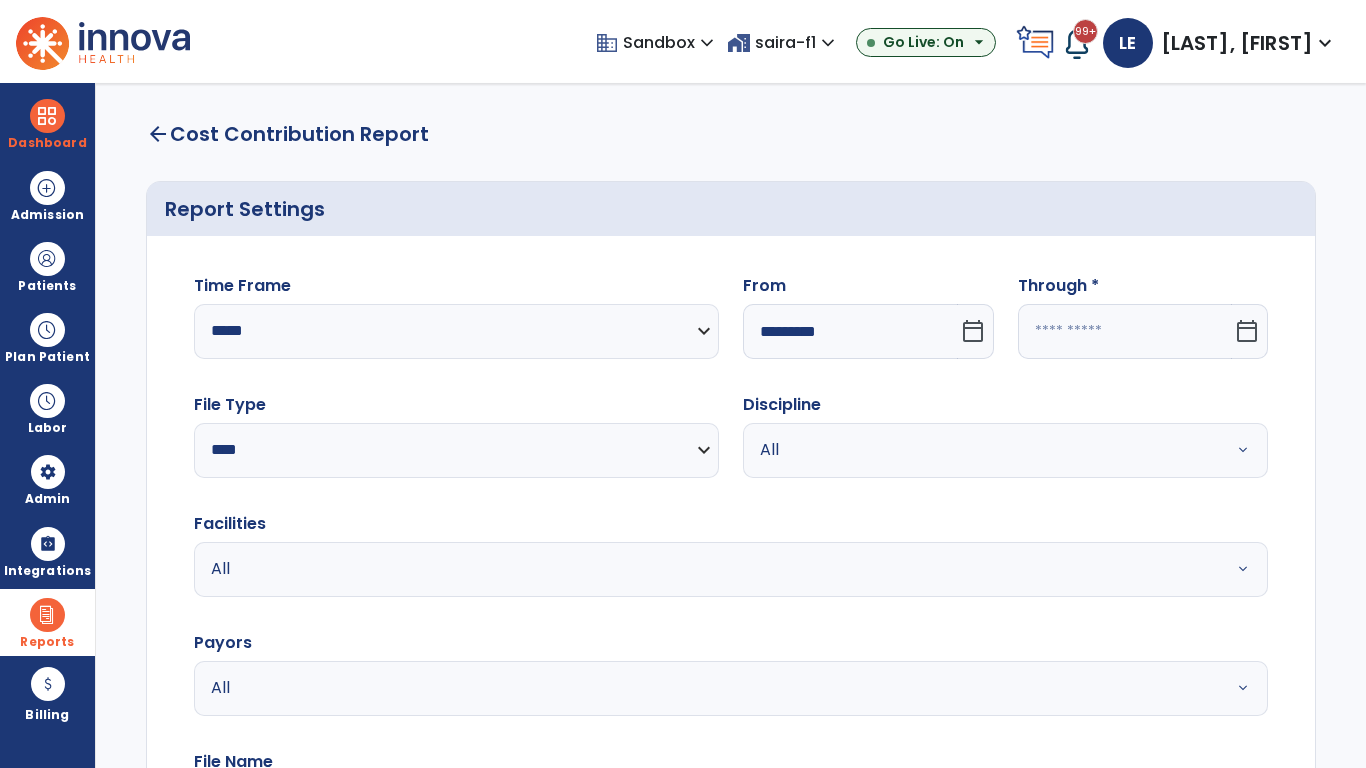 click 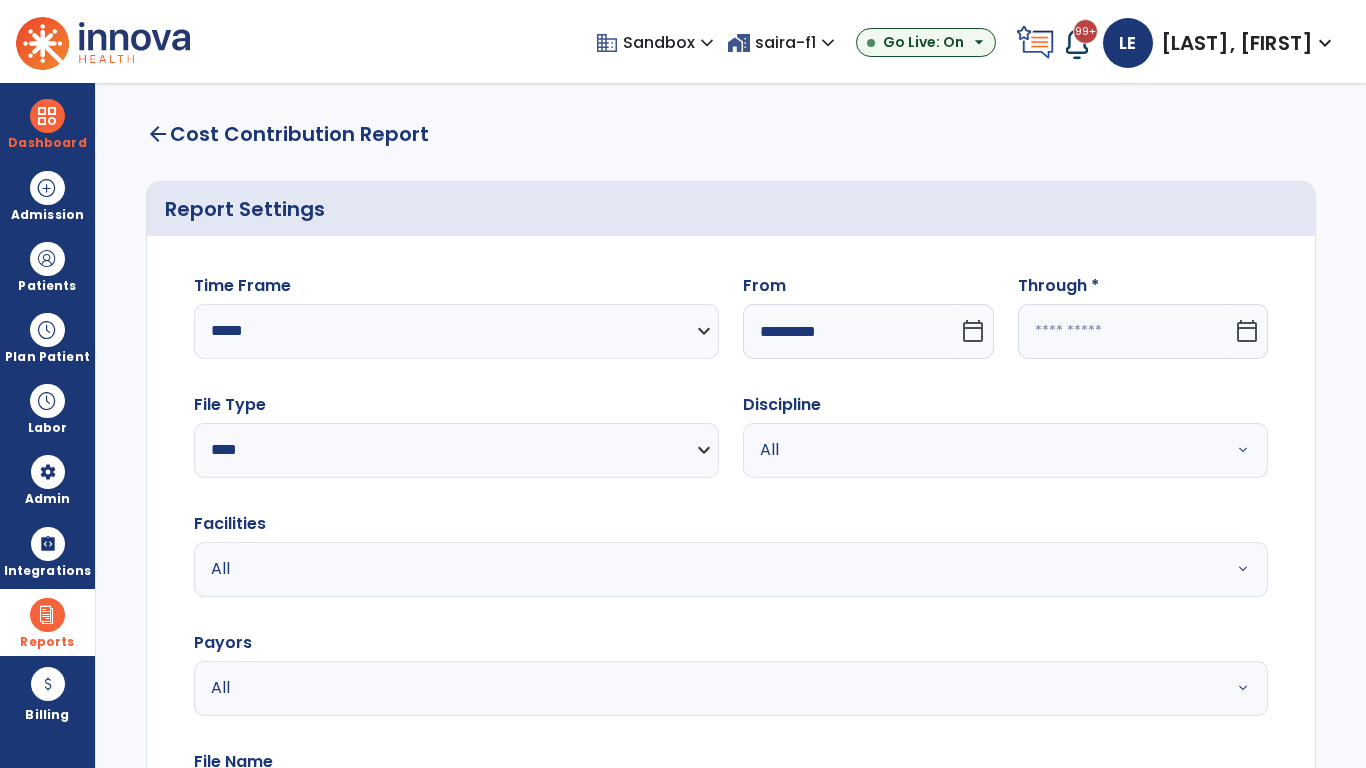 select on "*" 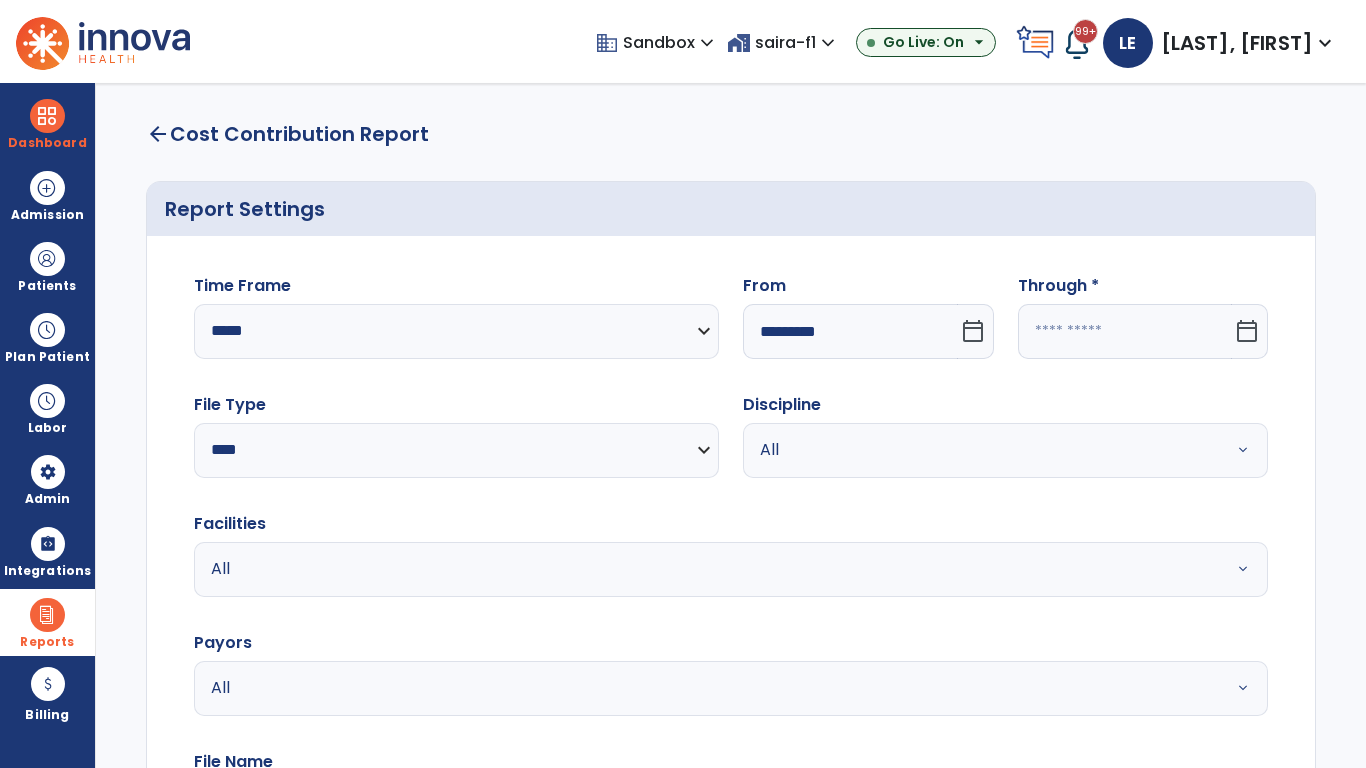 select on "****" 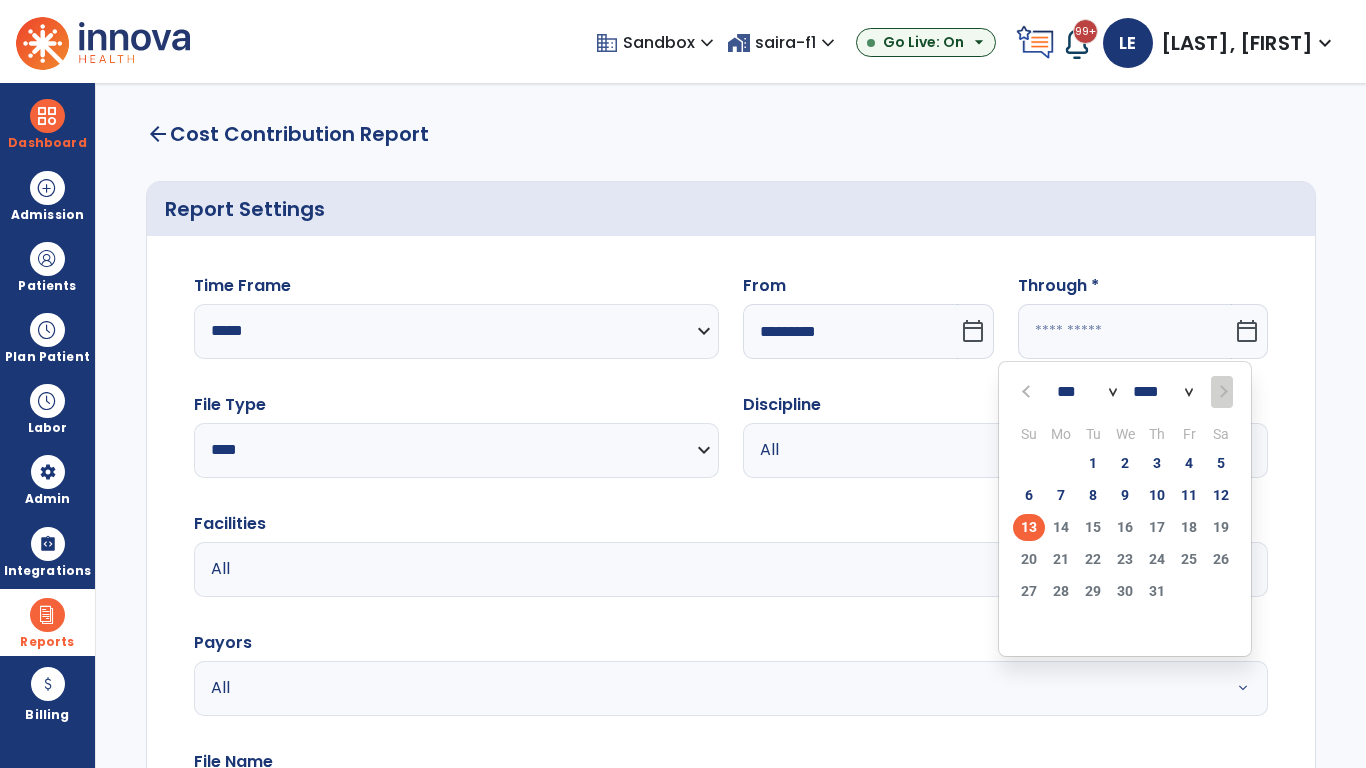 select on "*" 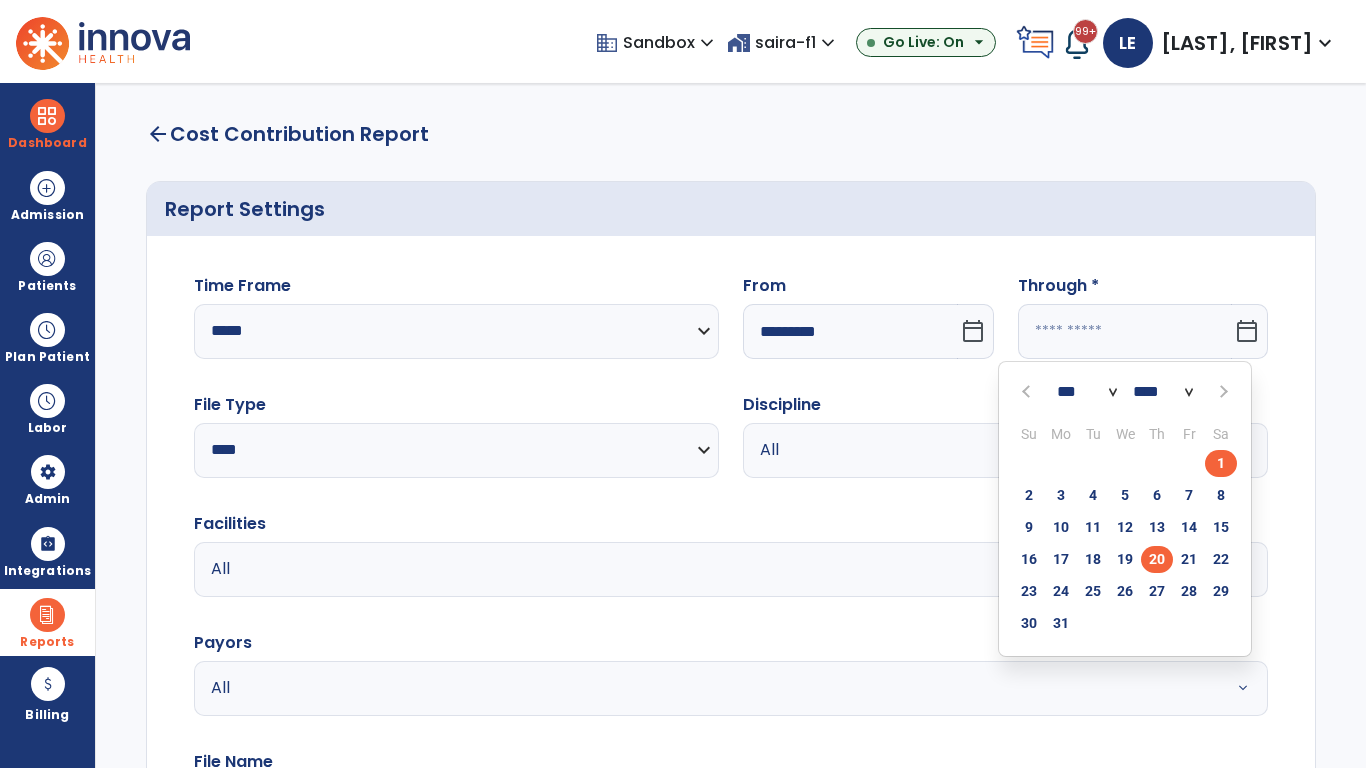 click on "20" 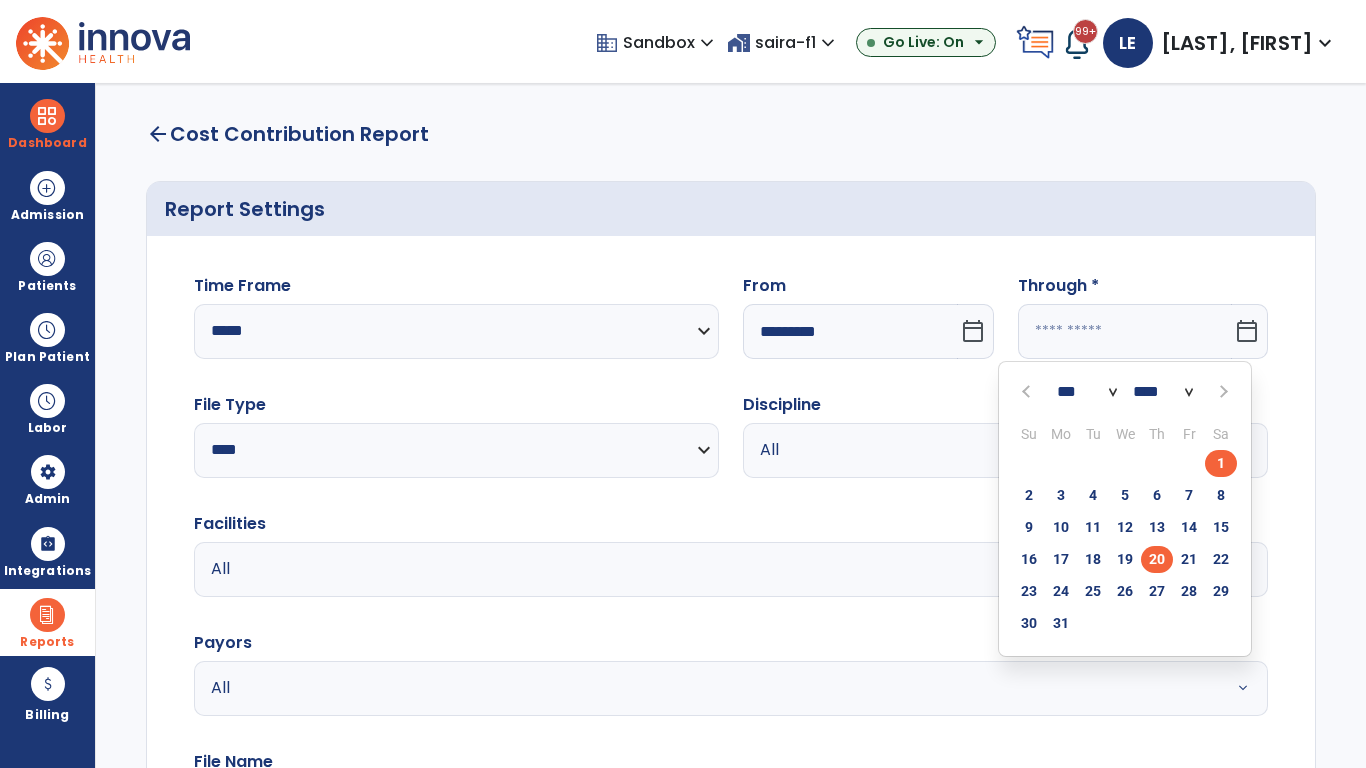 type on "**********" 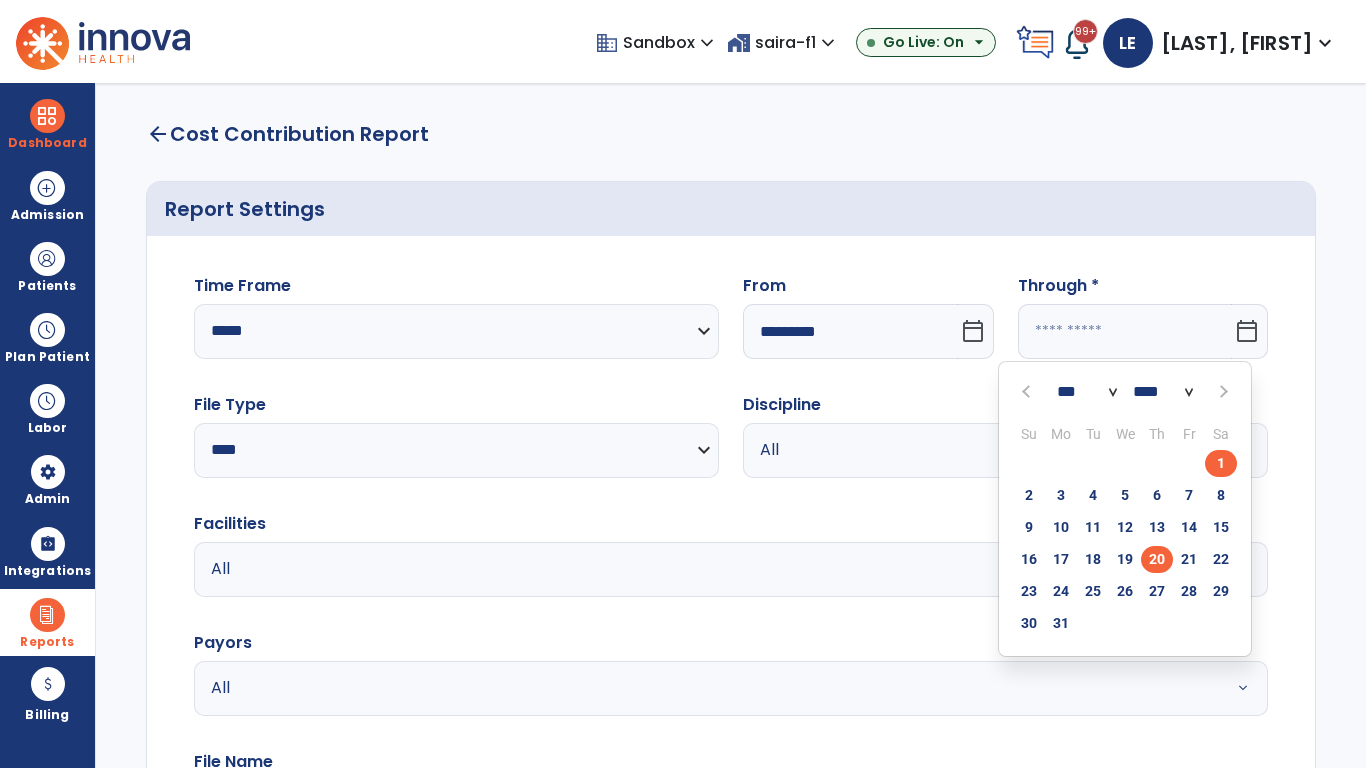 type on "*********" 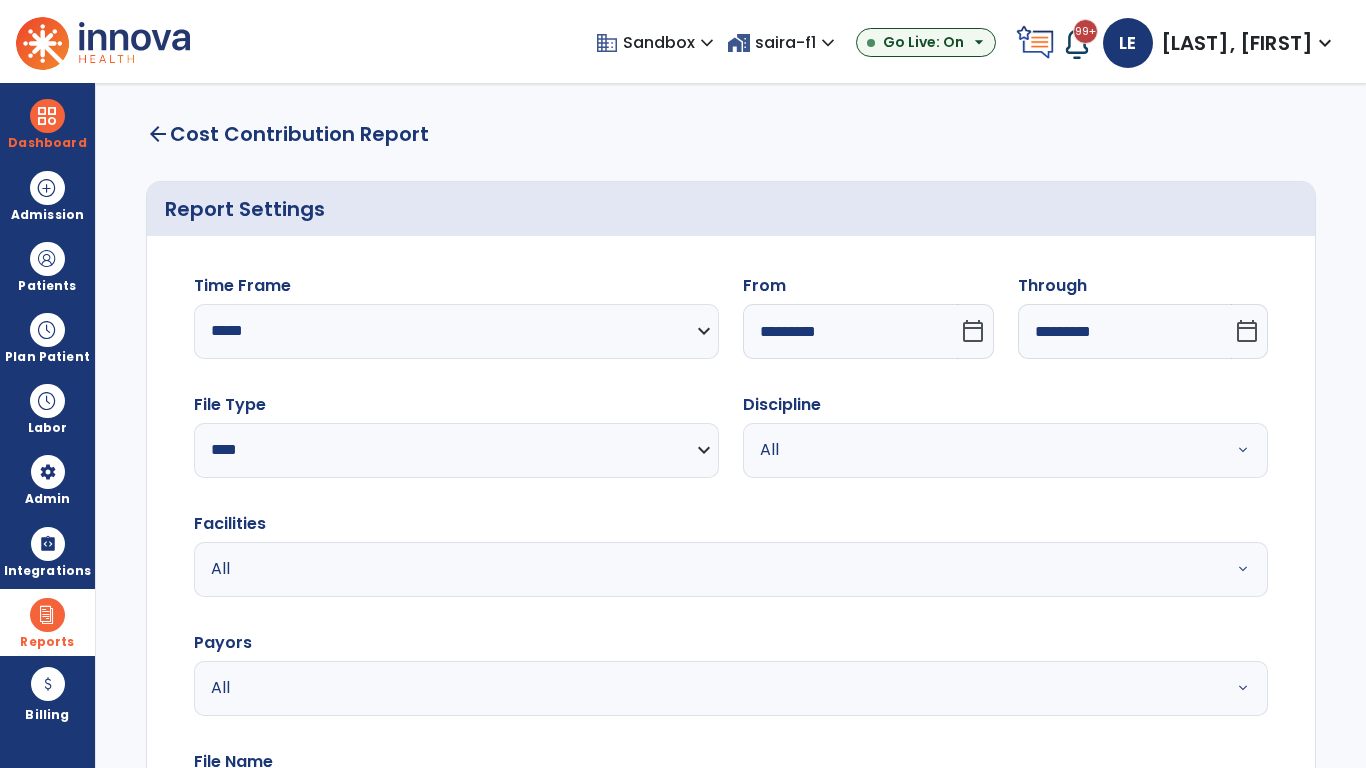 click on "All" at bounding box center (981, 450) 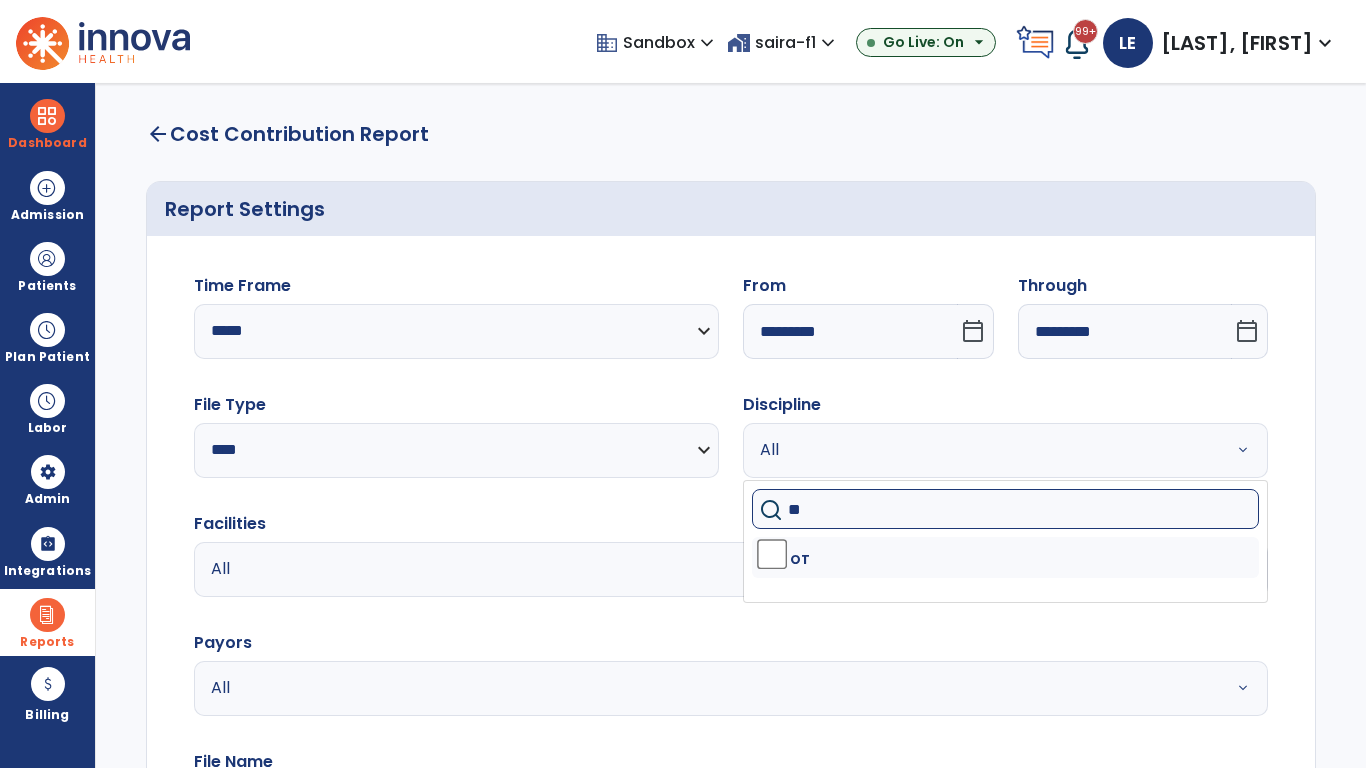 type on "**" 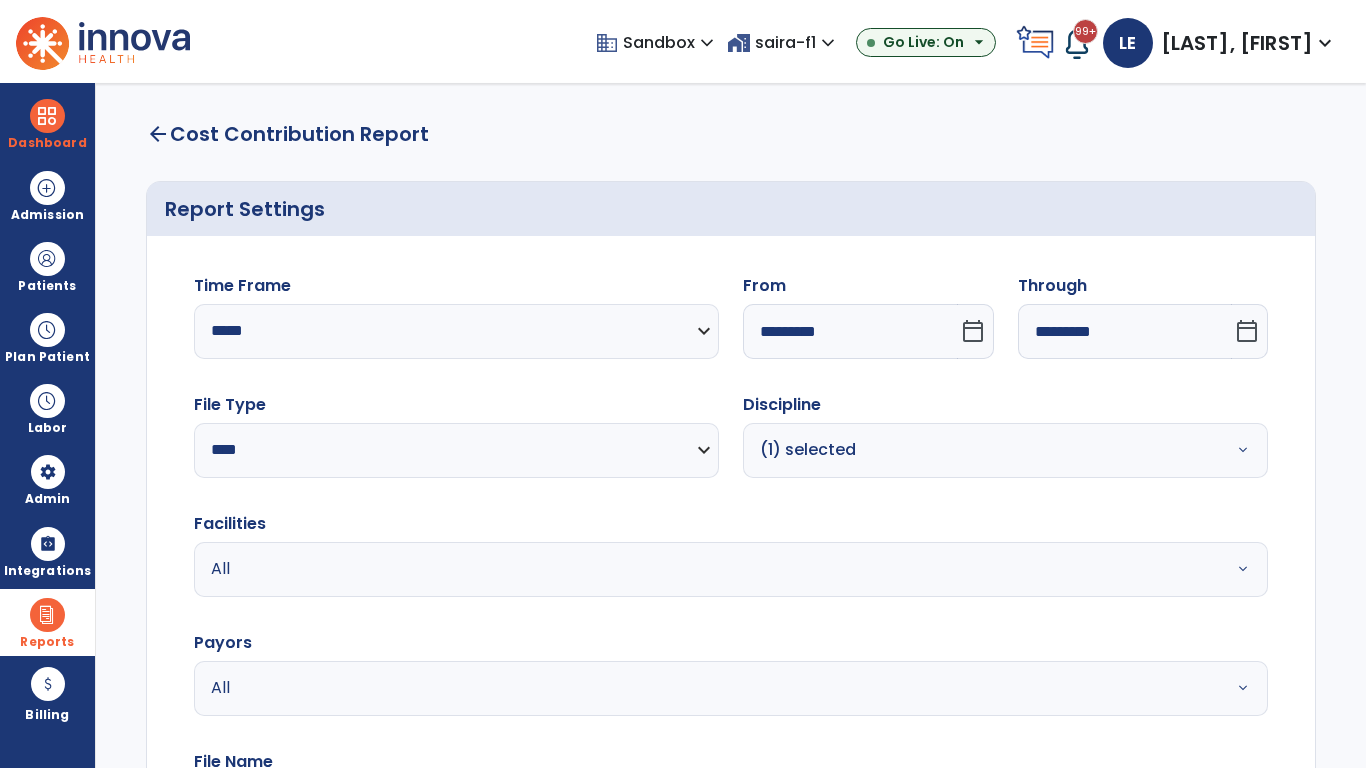 scroll, scrollTop: 51, scrollLeft: 0, axis: vertical 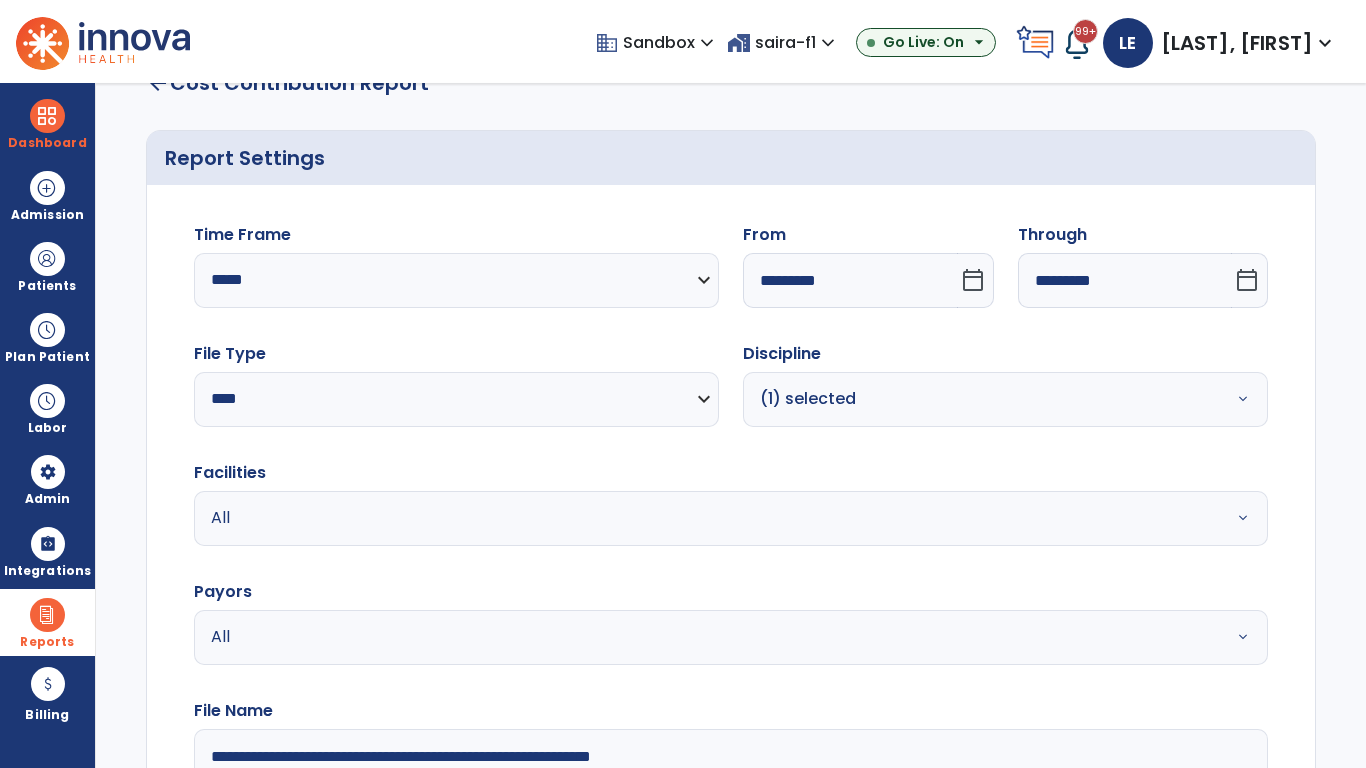 type on "**********" 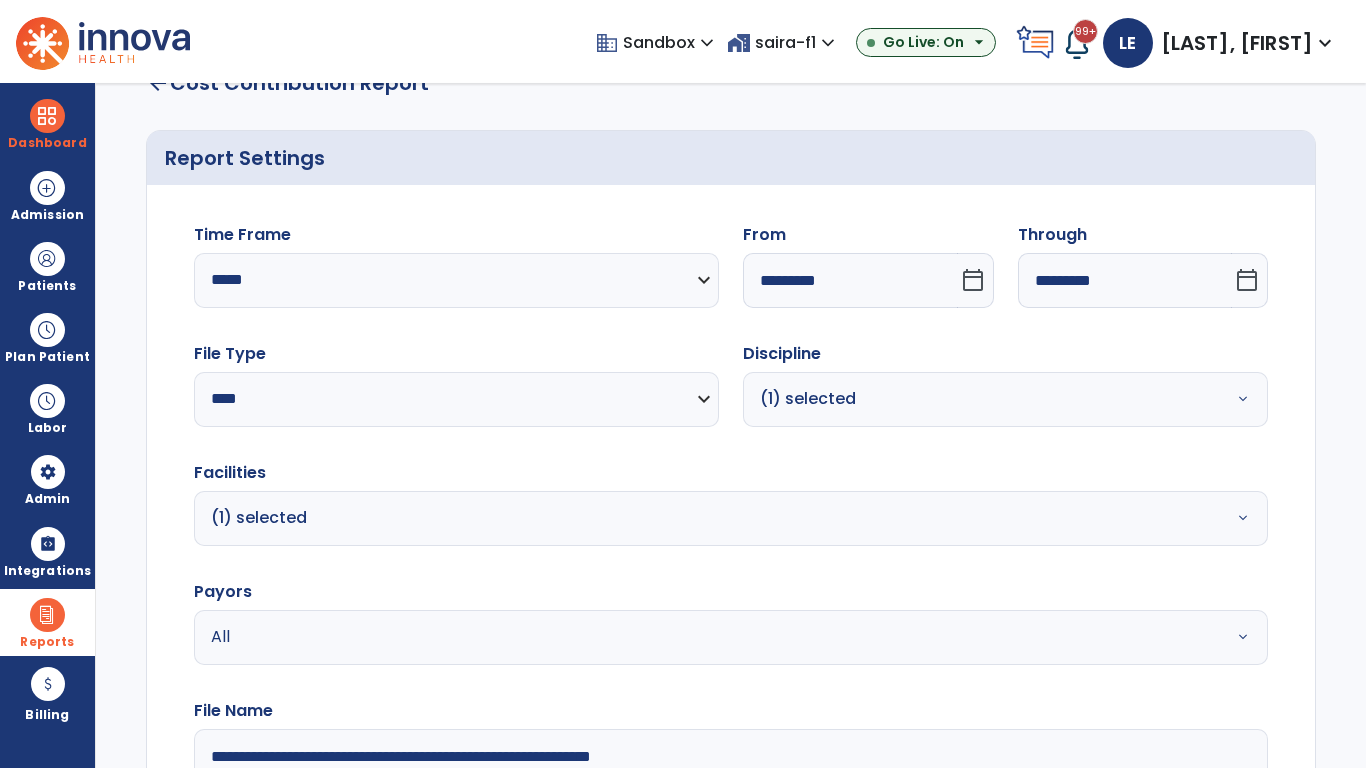 click on "All" at bounding box center [679, 637] 